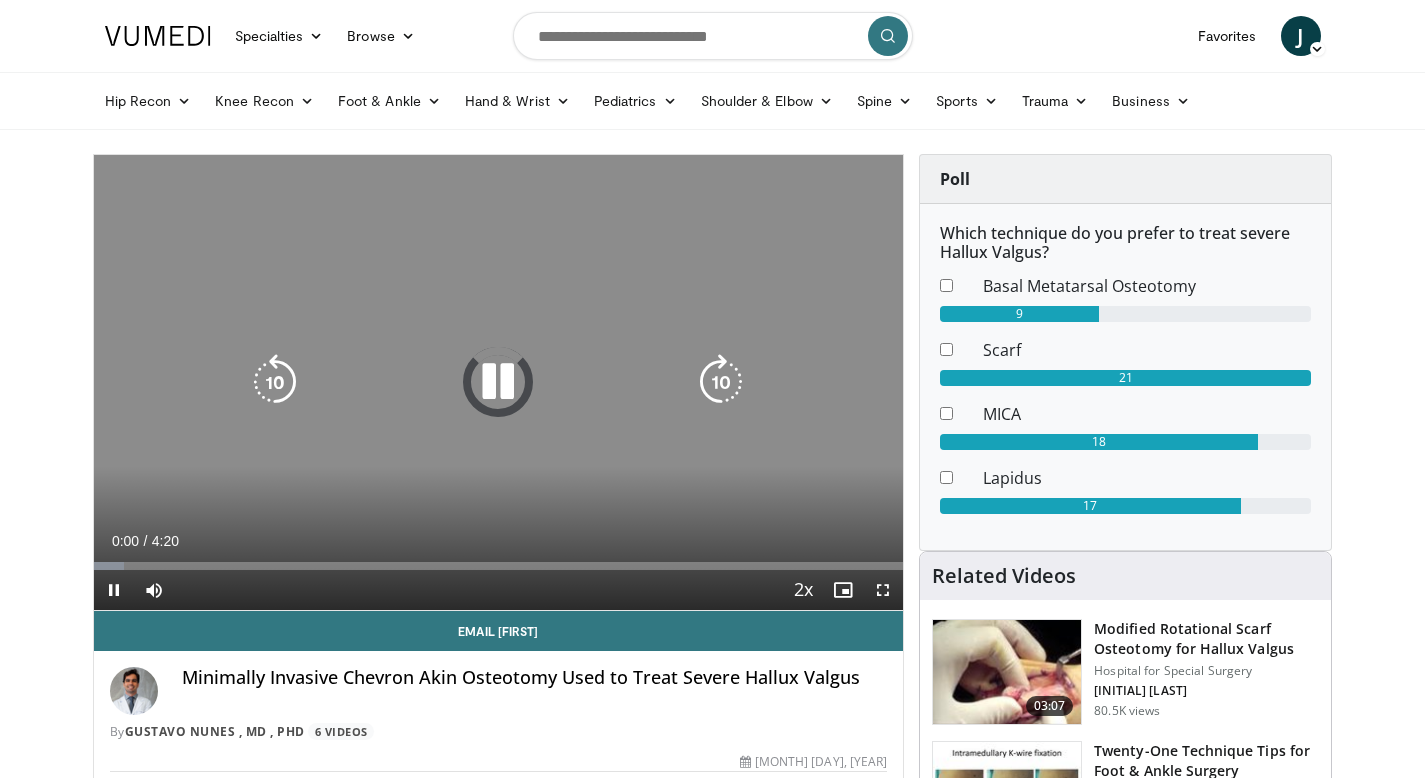 scroll, scrollTop: 0, scrollLeft: 0, axis: both 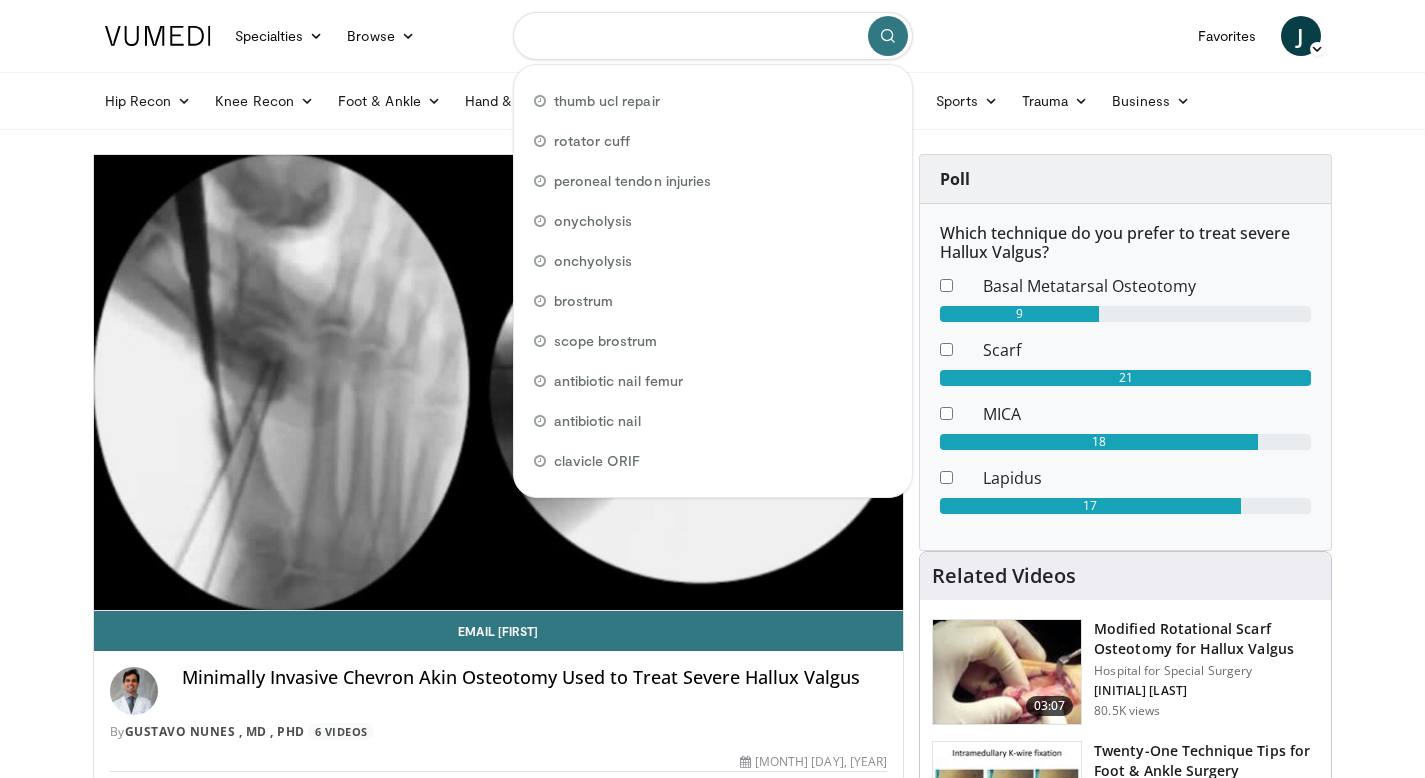 click at bounding box center [713, 36] 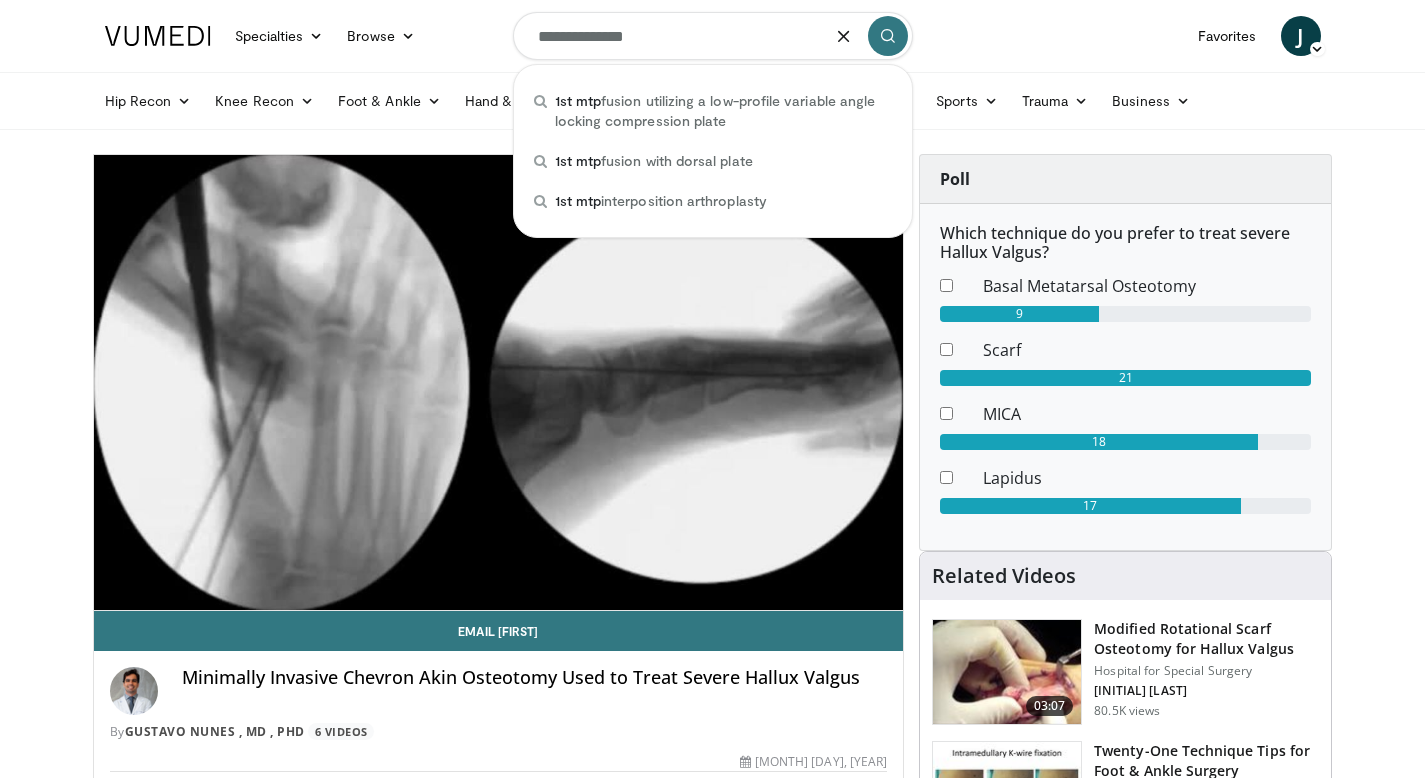 type on "**********" 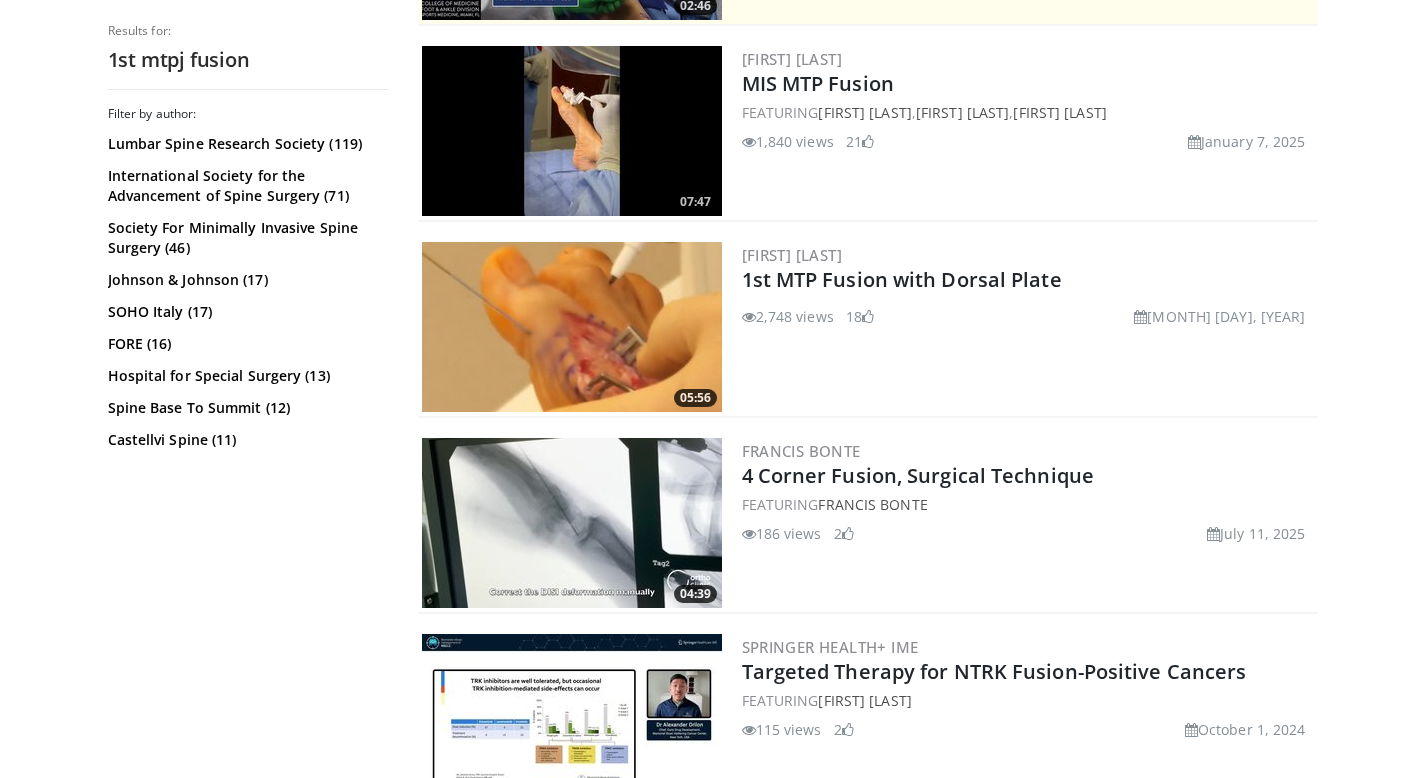 scroll, scrollTop: 0, scrollLeft: 0, axis: both 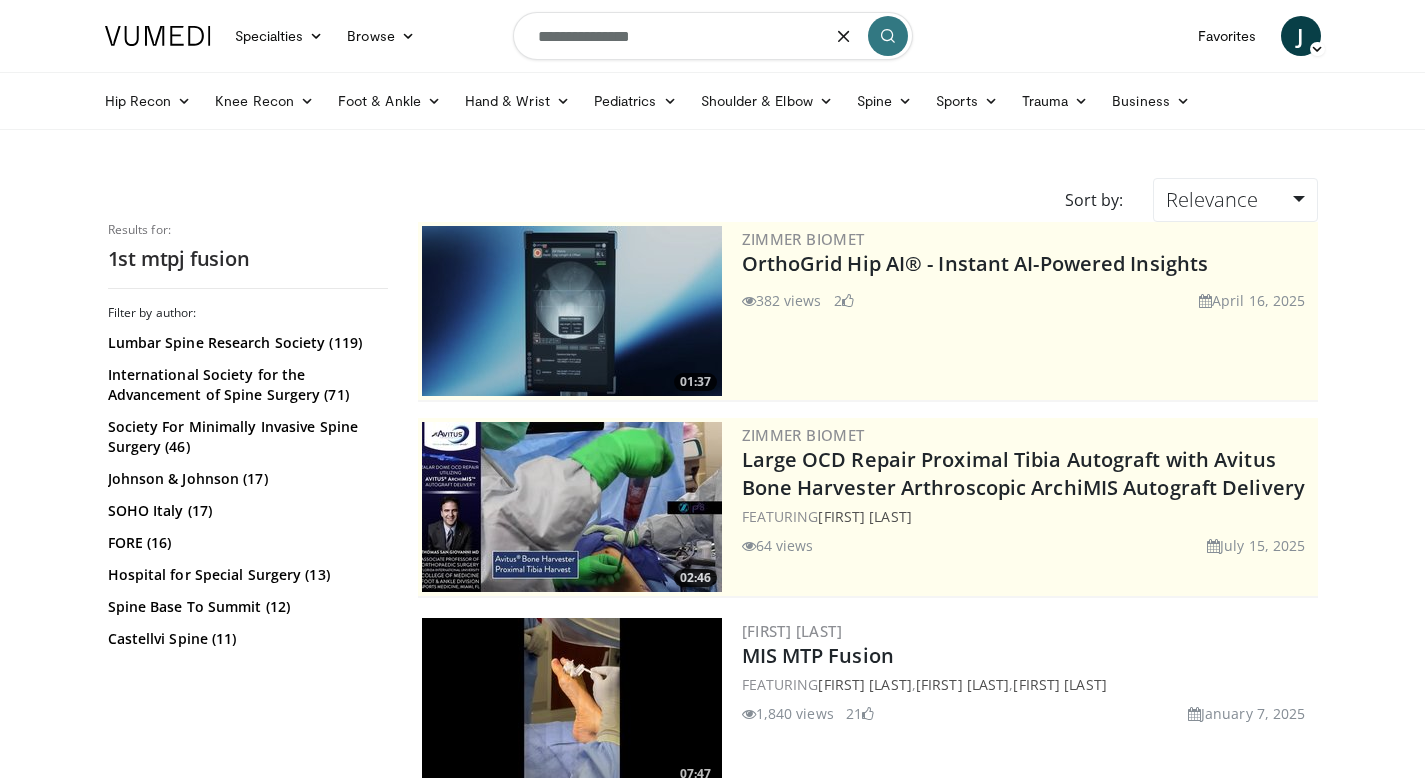 drag, startPoint x: 656, startPoint y: 35, endPoint x: 494, endPoint y: 34, distance: 162.00308 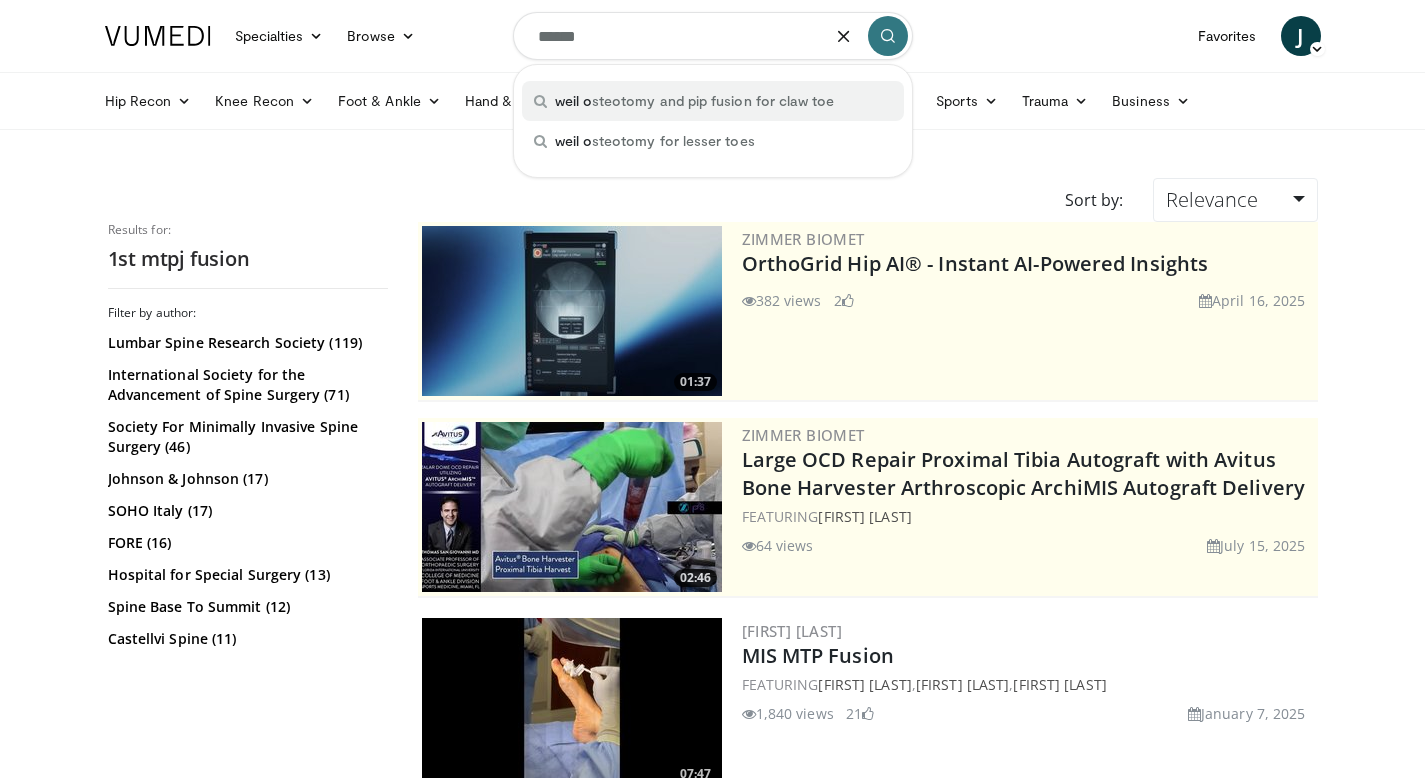click on "weil o steotomy and pip fusion for claw toe" at bounding box center (695, 101) 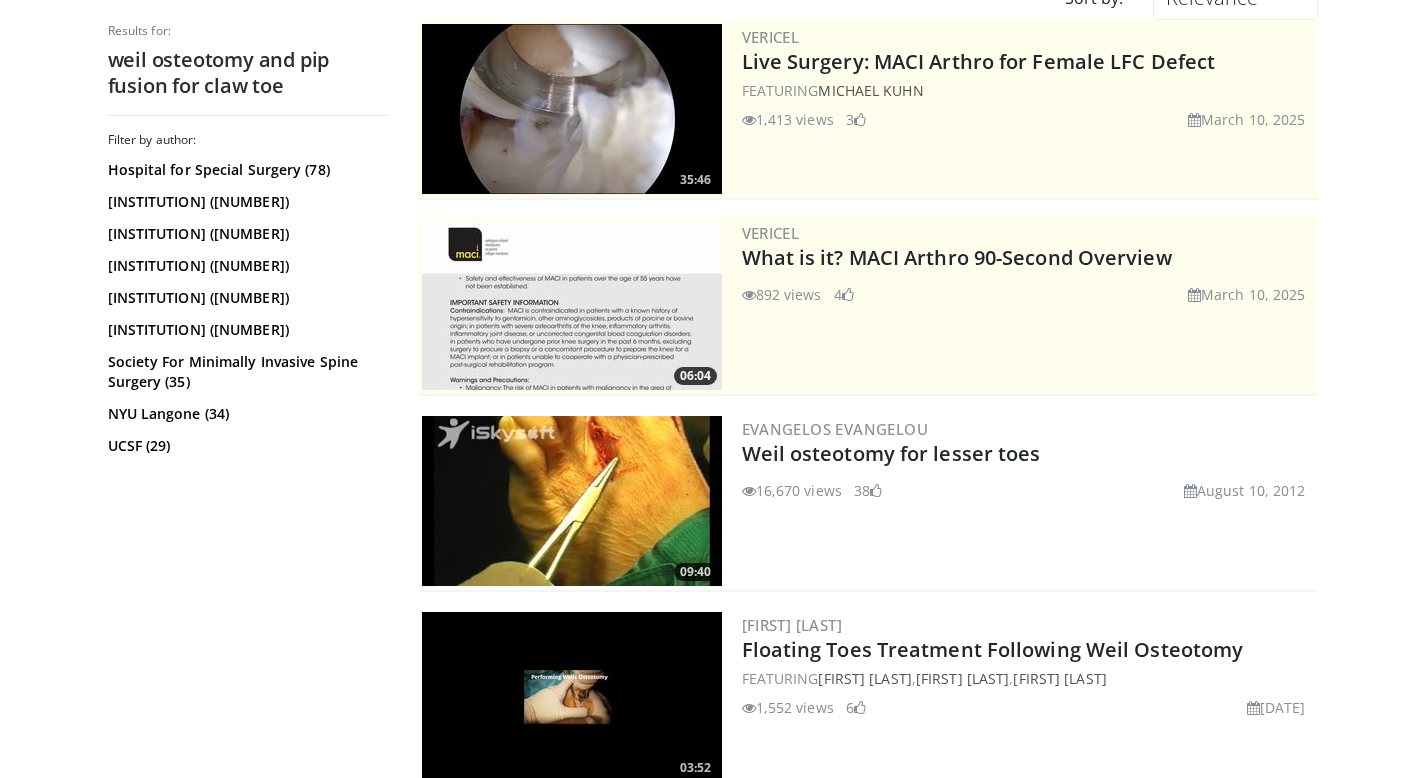 scroll, scrollTop: 203, scrollLeft: 0, axis: vertical 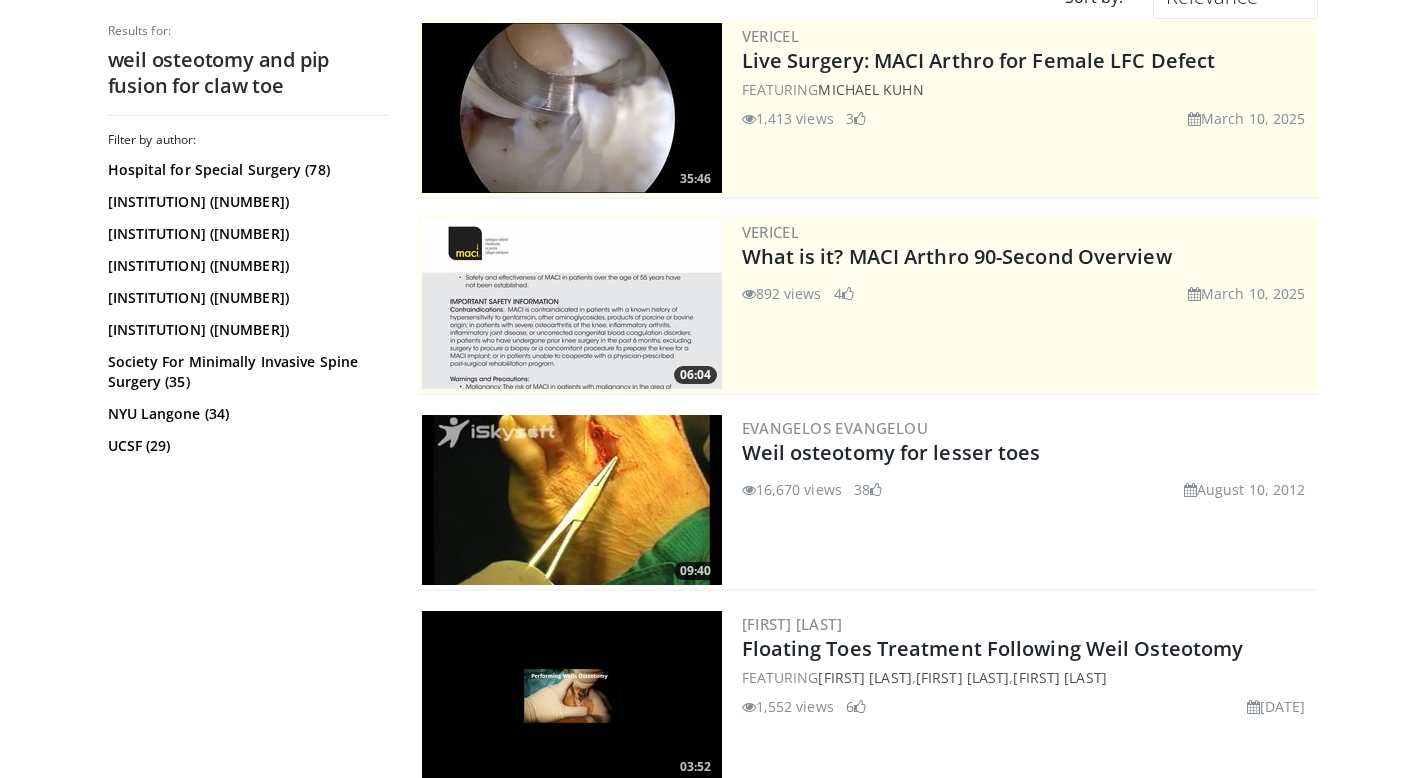 click at bounding box center (572, 500) 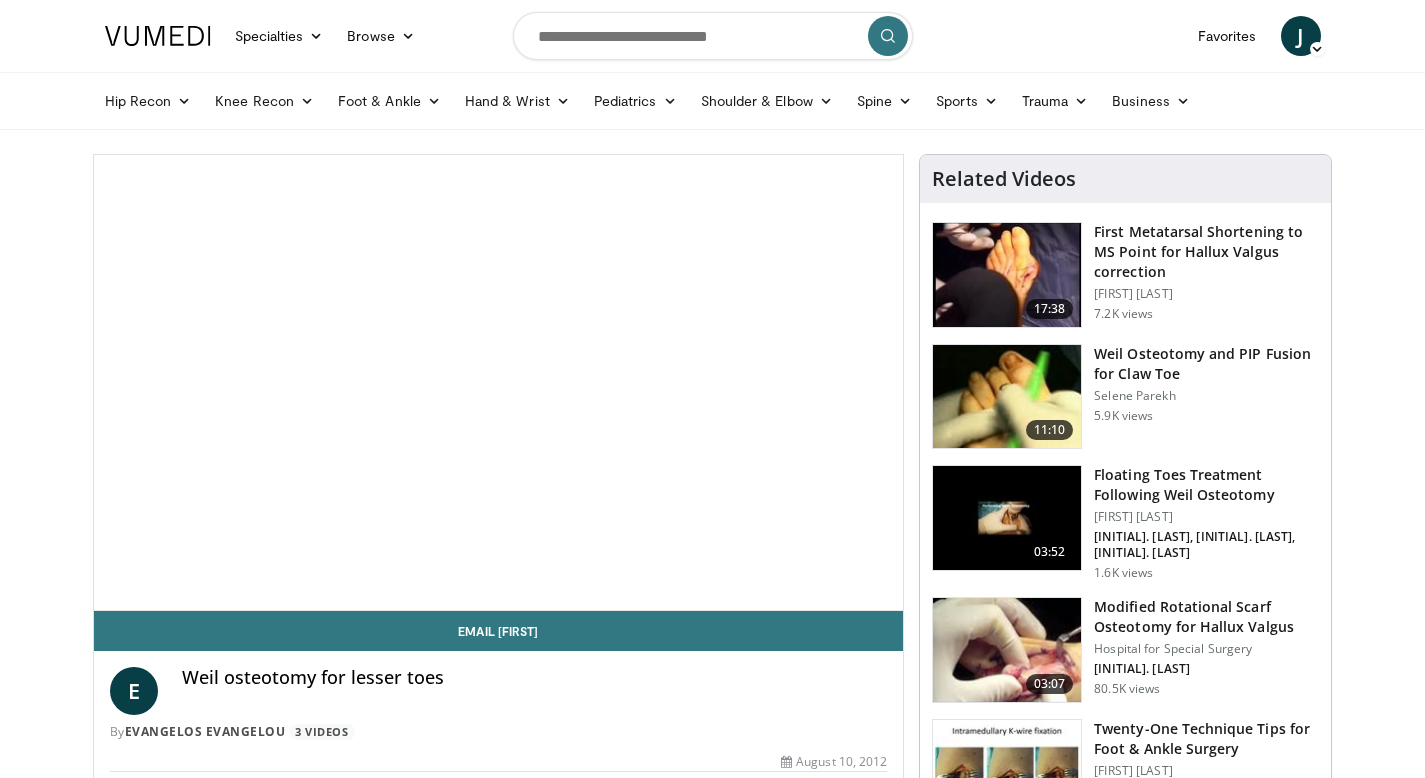scroll, scrollTop: 0, scrollLeft: 0, axis: both 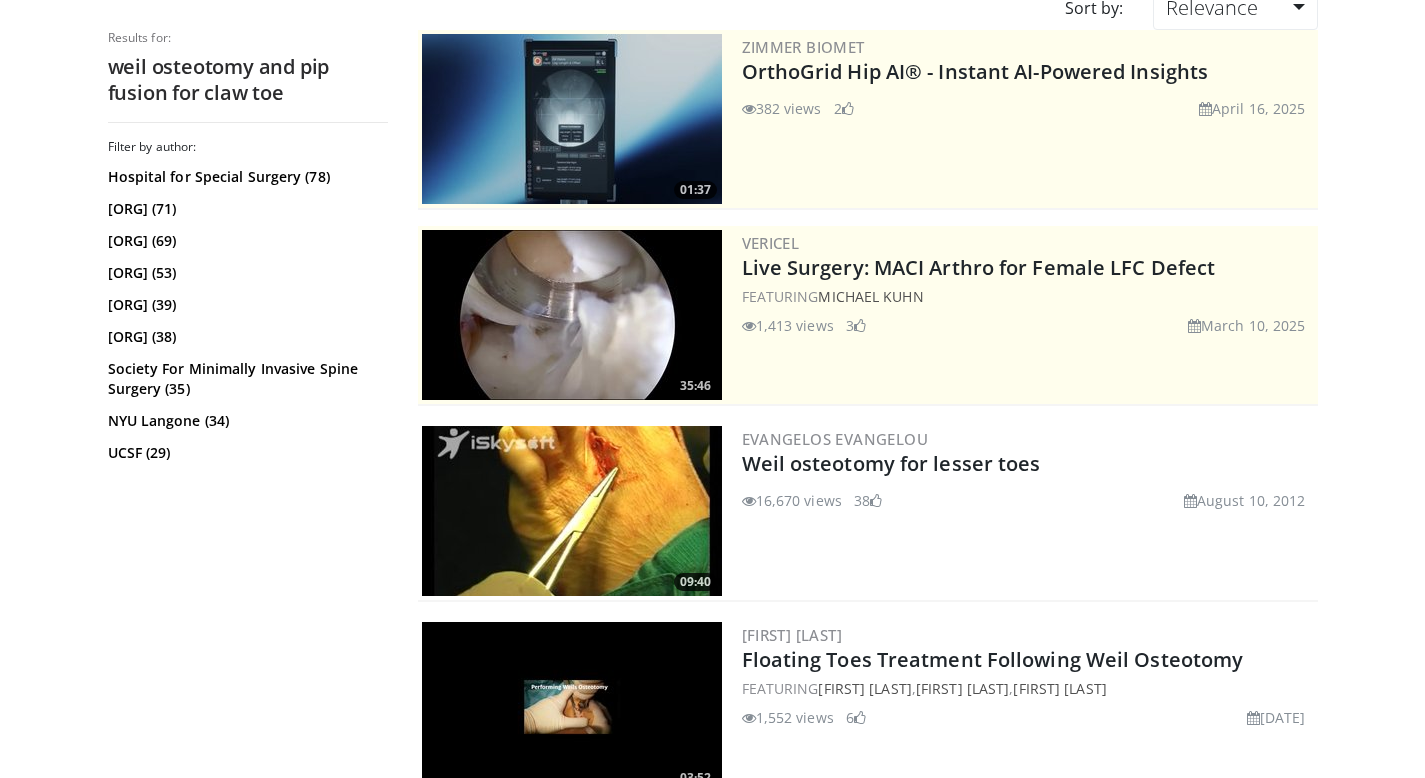 click at bounding box center (572, 707) 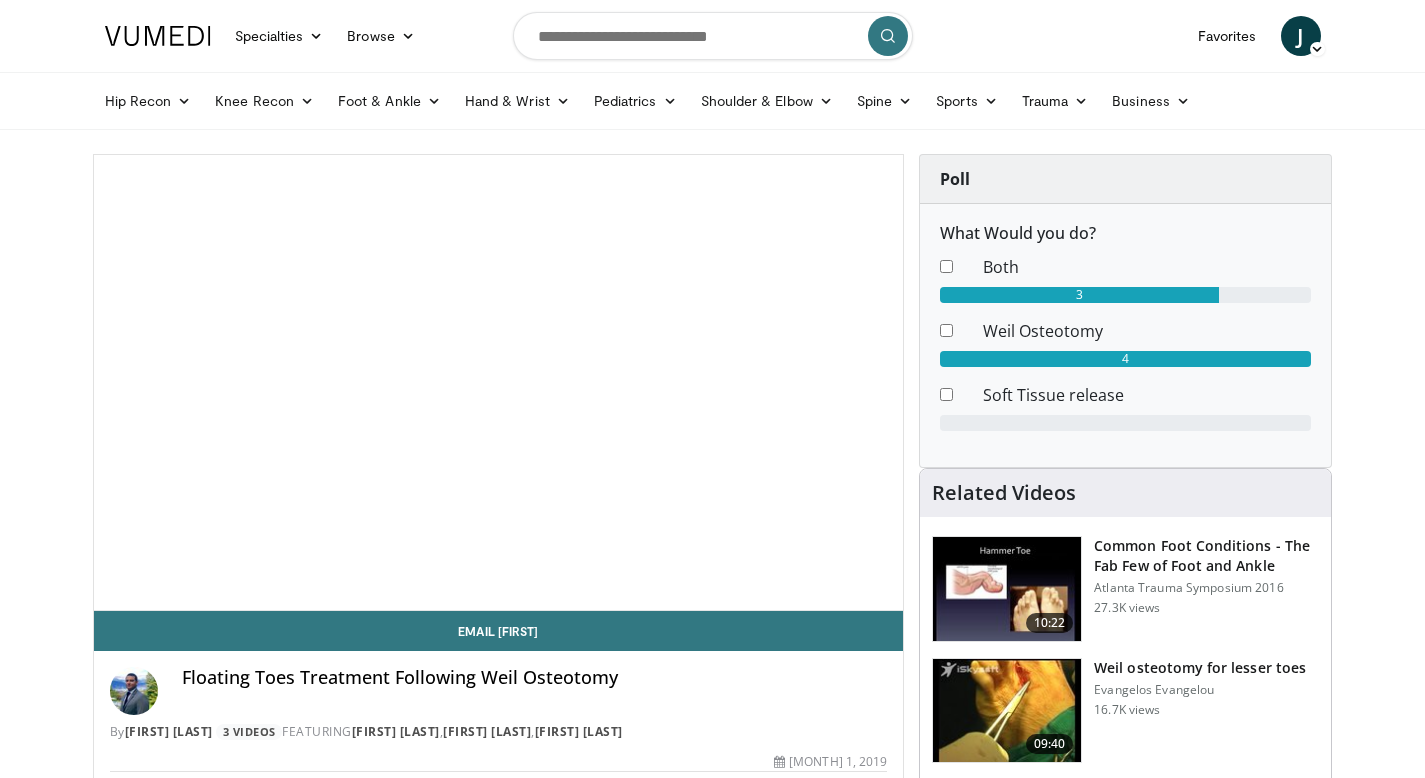 scroll, scrollTop: 0, scrollLeft: 0, axis: both 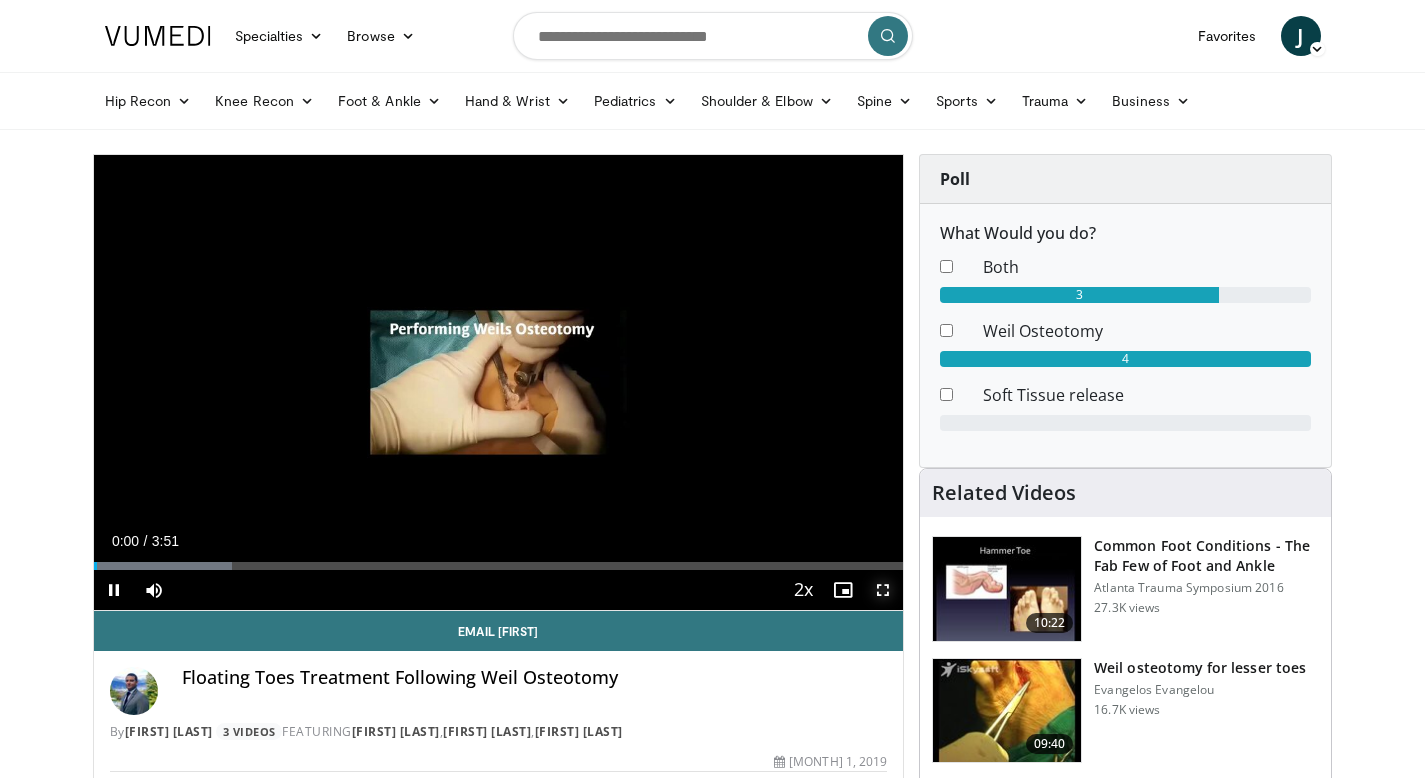 click at bounding box center [883, 590] 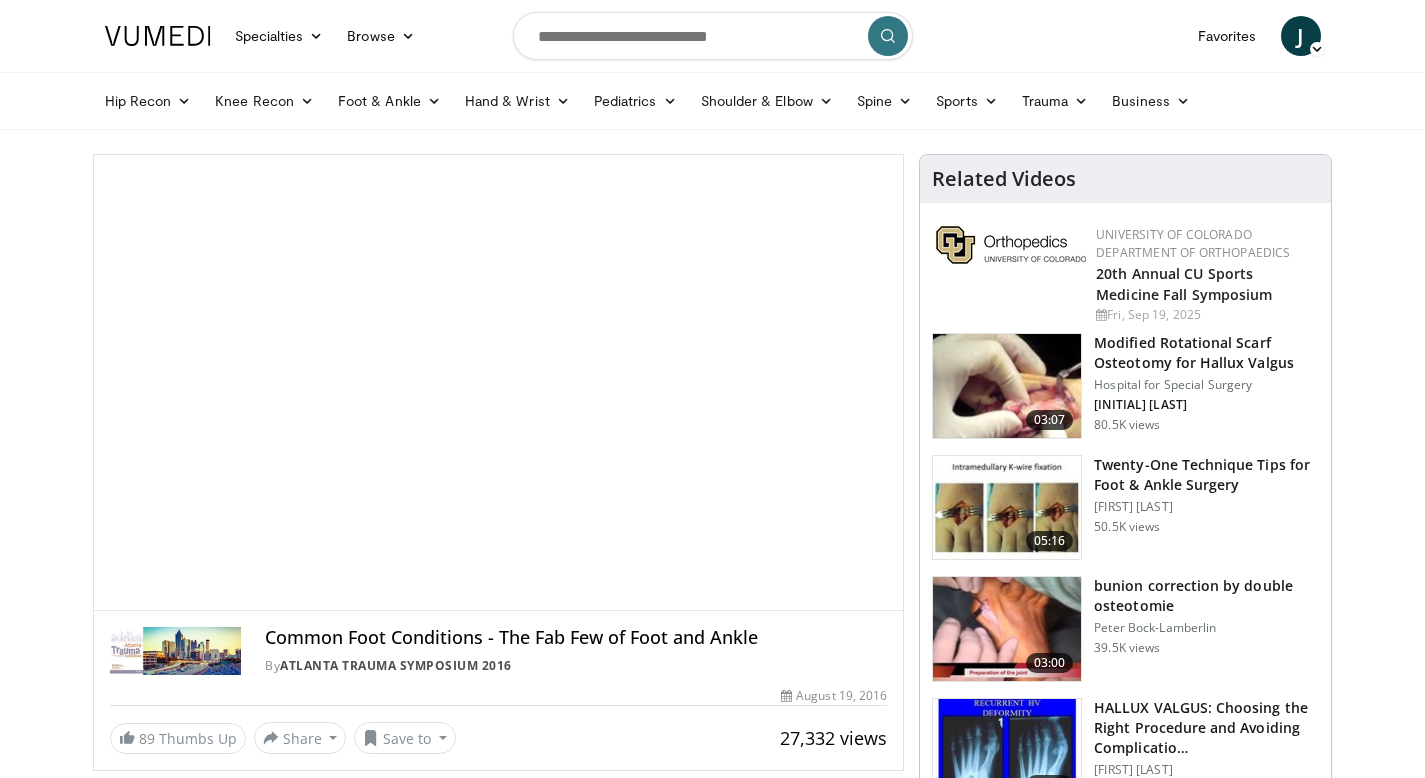 scroll, scrollTop: 0, scrollLeft: 0, axis: both 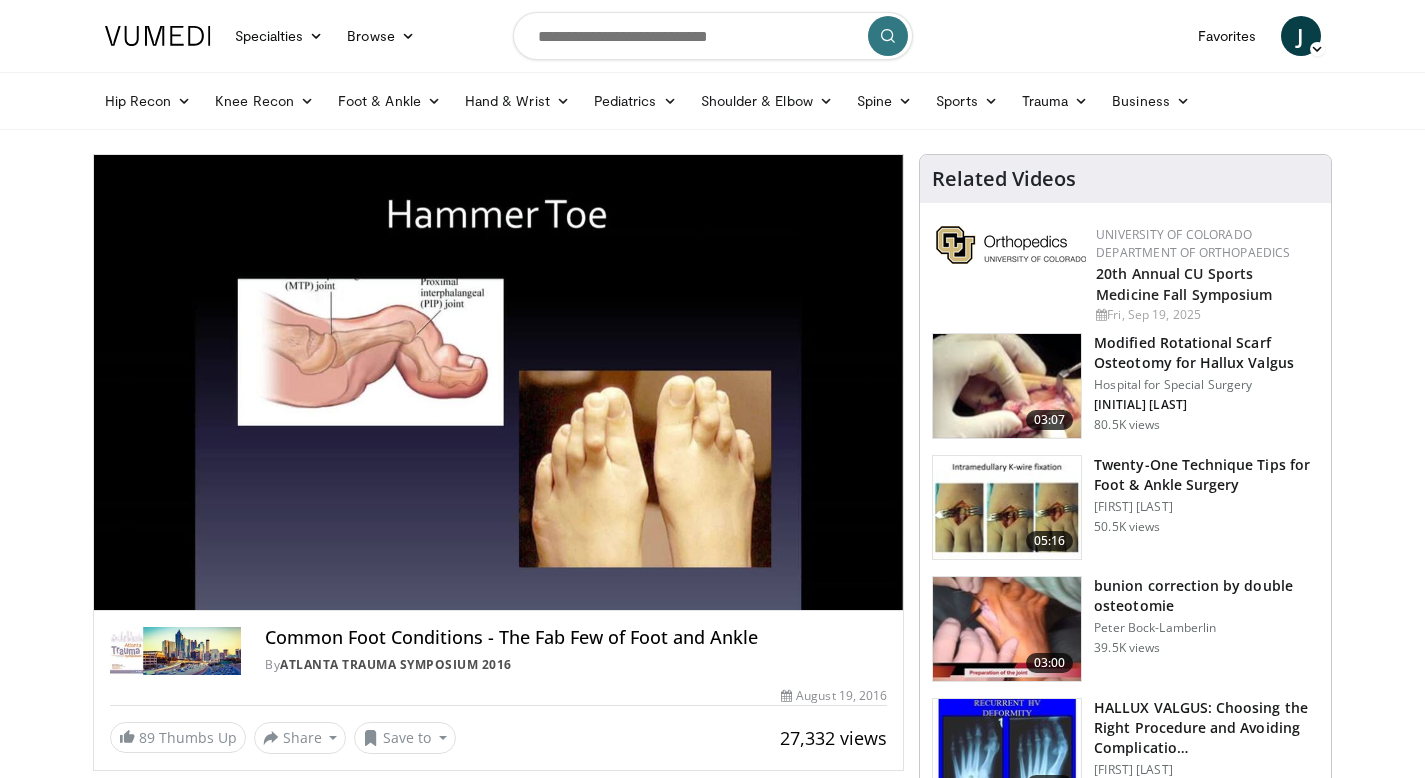 click on "10 seconds
Tap to unmute" at bounding box center [499, 382] 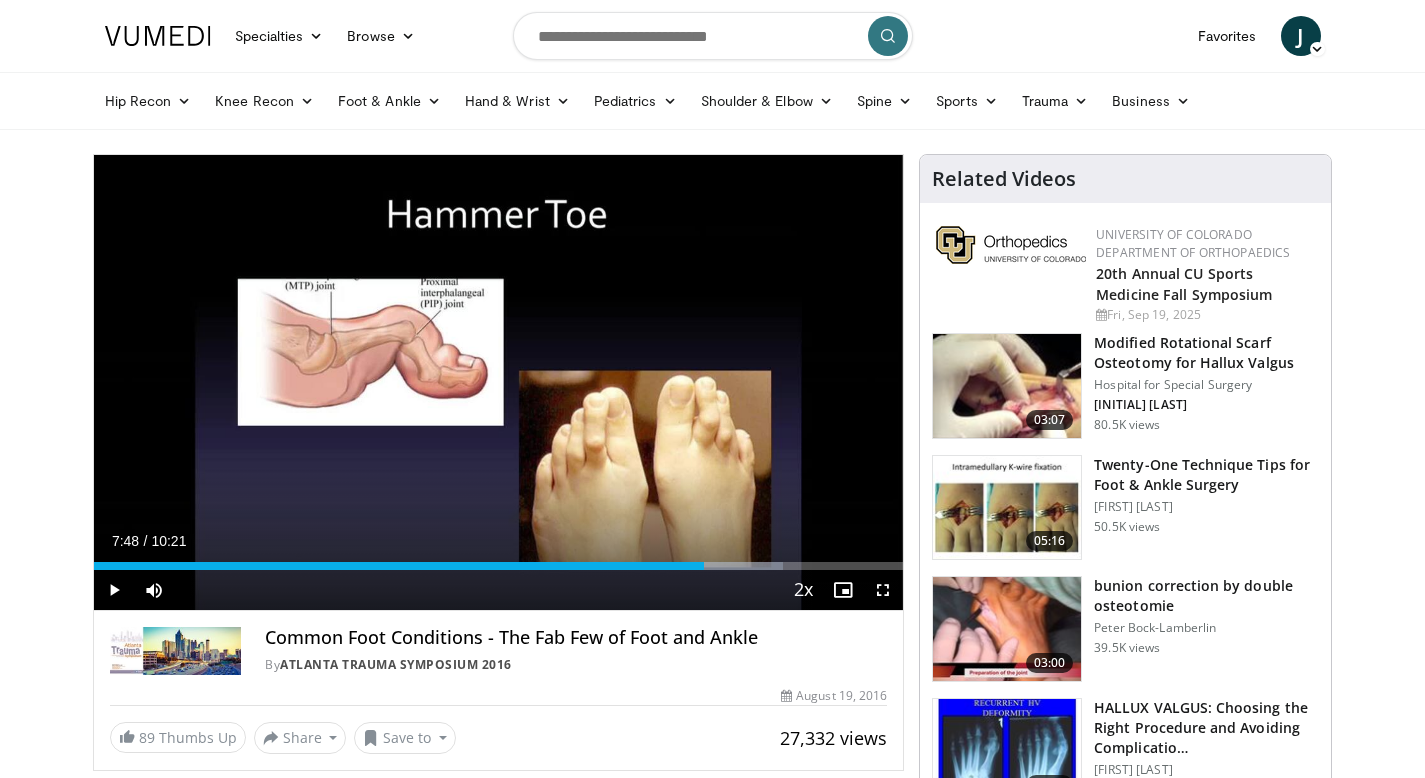 click on "10 seconds
Tap to unmute" at bounding box center [499, 382] 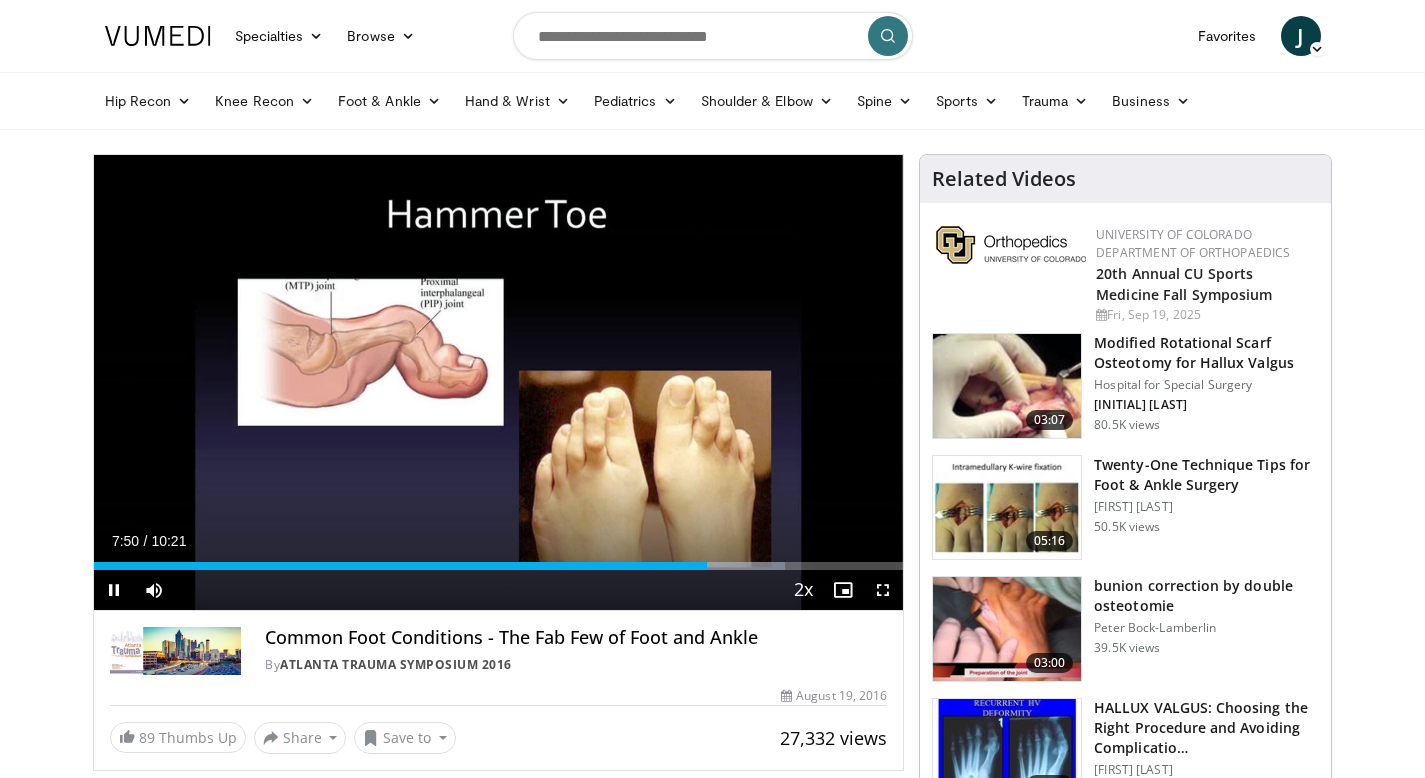 click on "10 seconds
Tap to unmute" at bounding box center (499, 382) 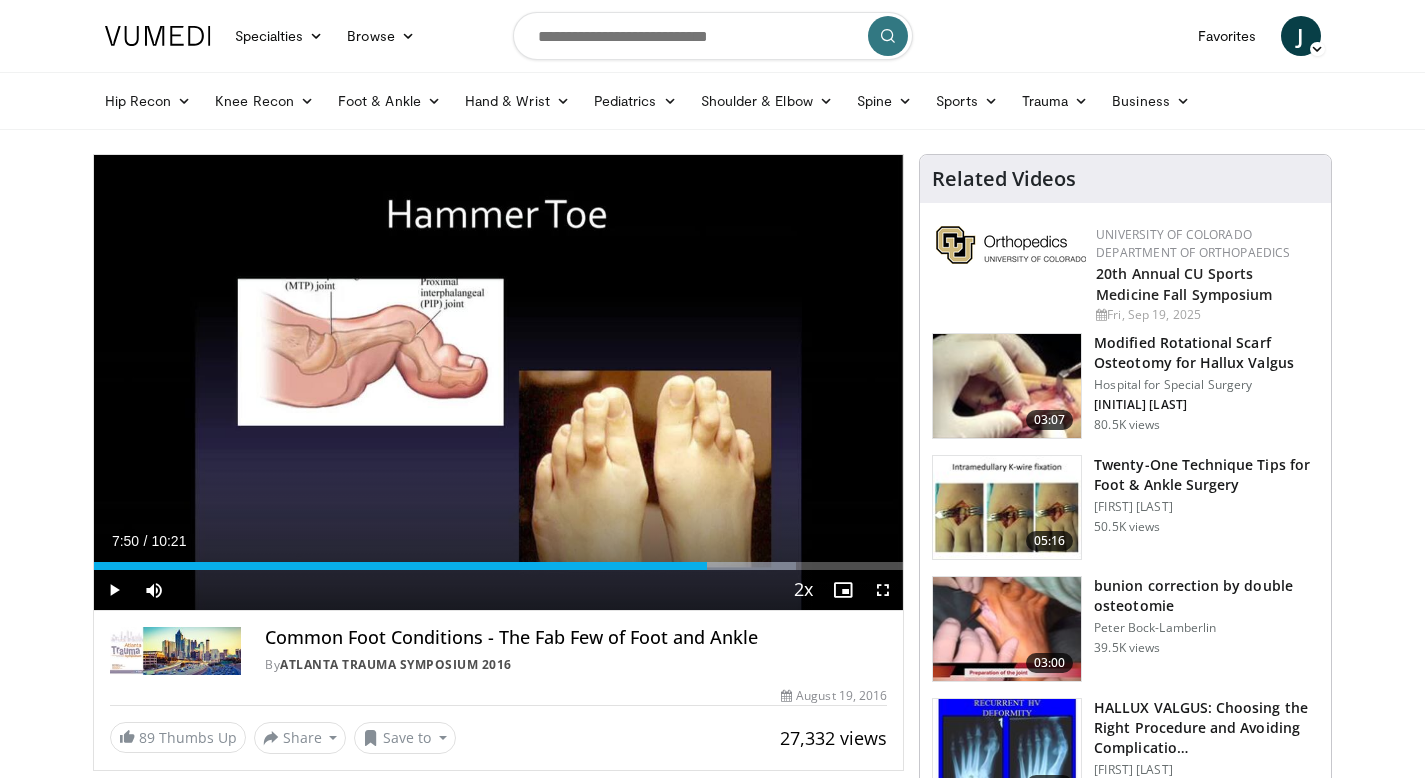 click on "10 seconds
Tap to unmute" at bounding box center [499, 382] 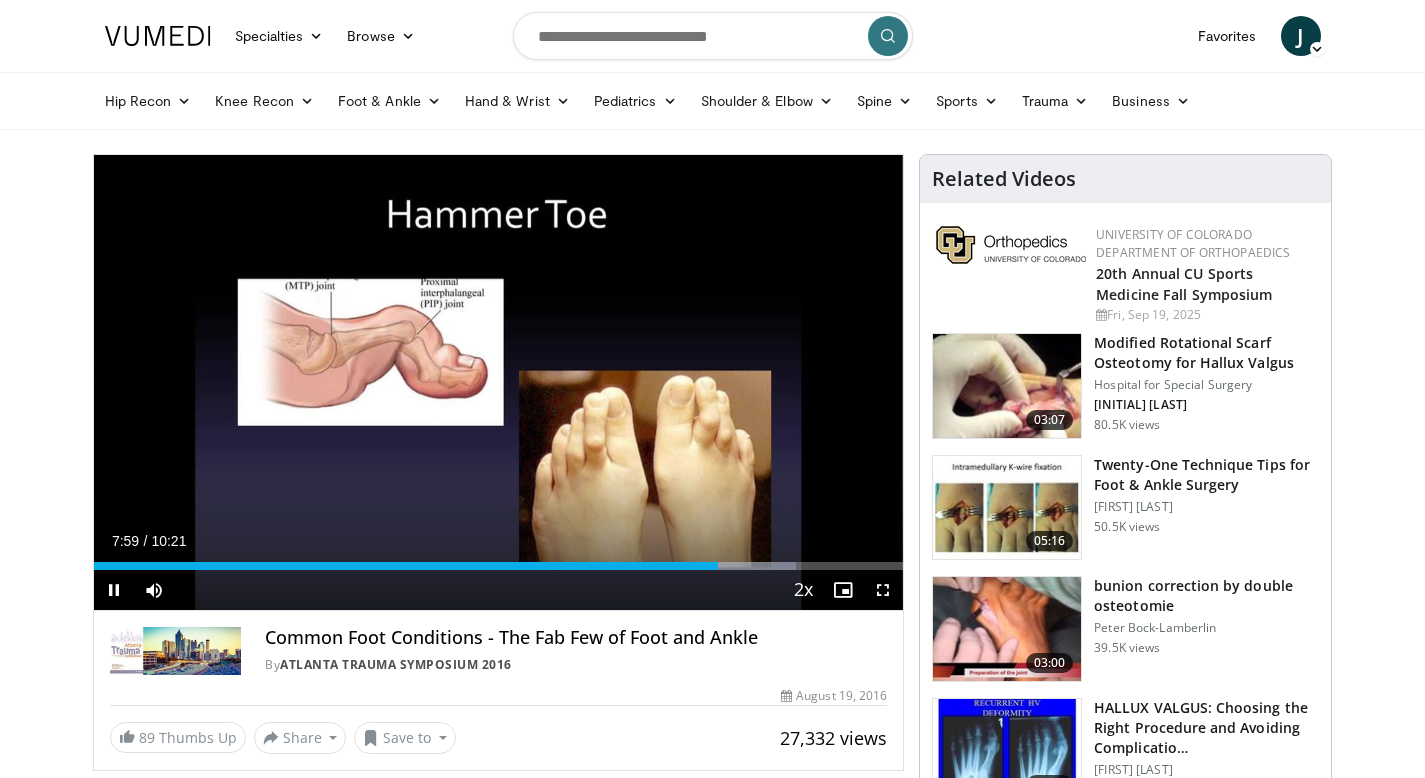 click on "10 seconds
Tap to unmute" at bounding box center (499, 382) 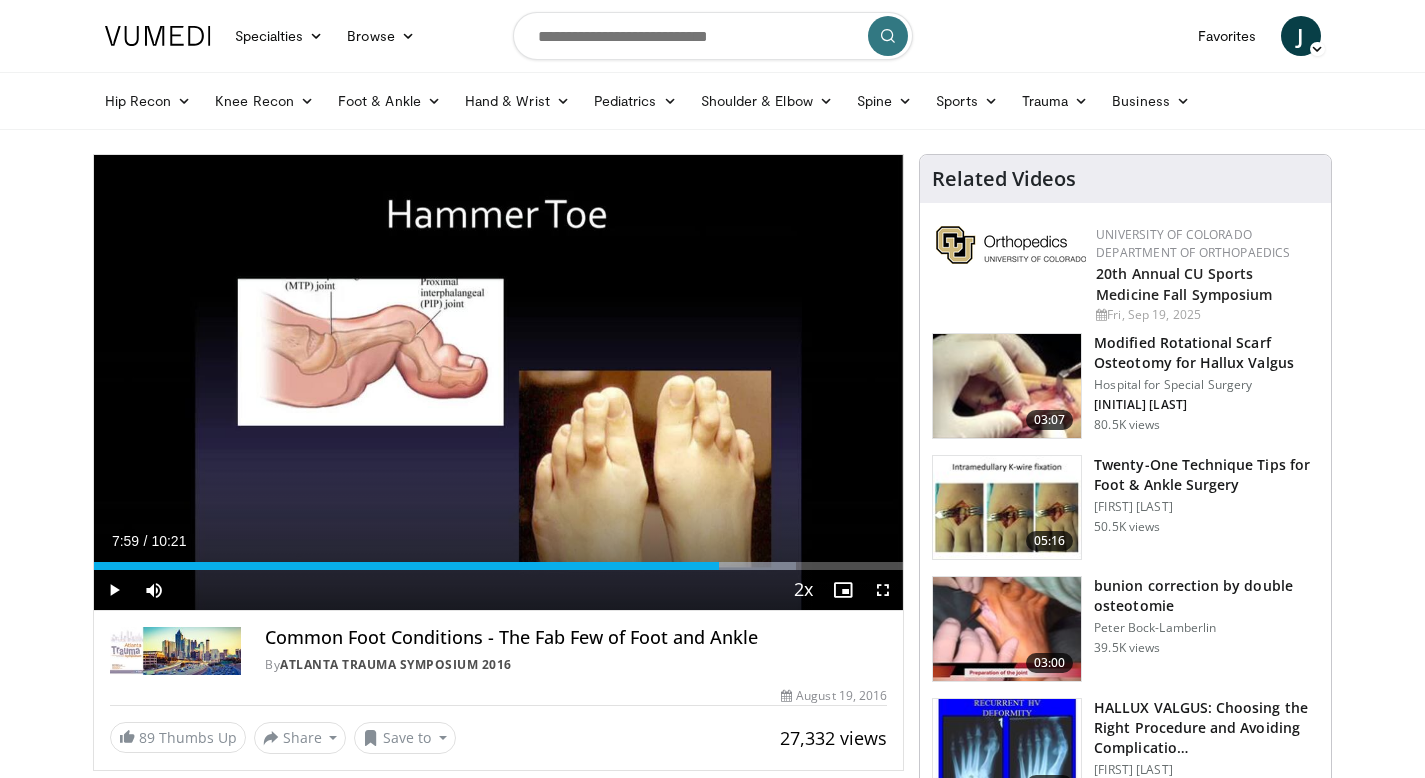 click on "10 seconds
Tap to unmute" at bounding box center (499, 382) 